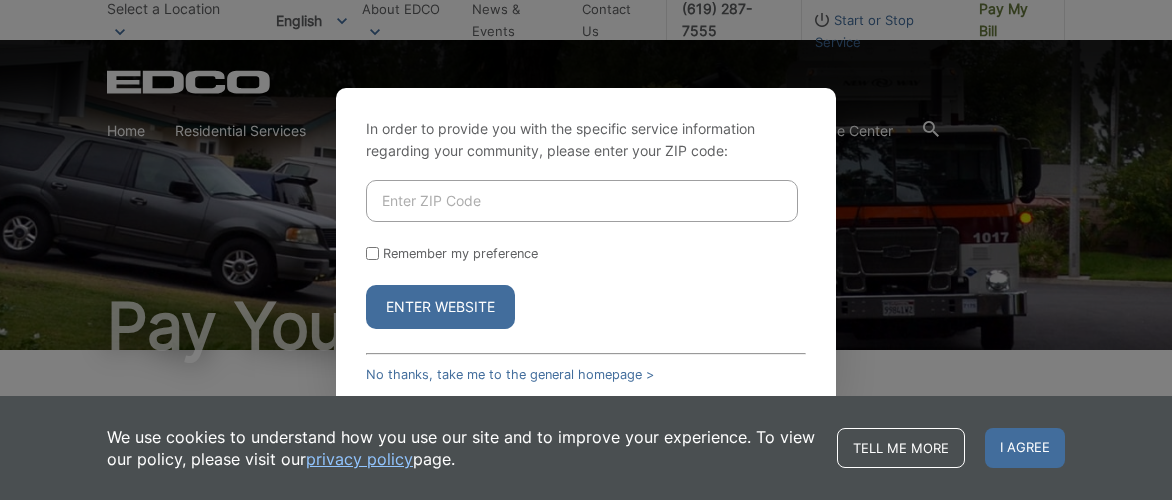 scroll, scrollTop: 0, scrollLeft: 0, axis: both 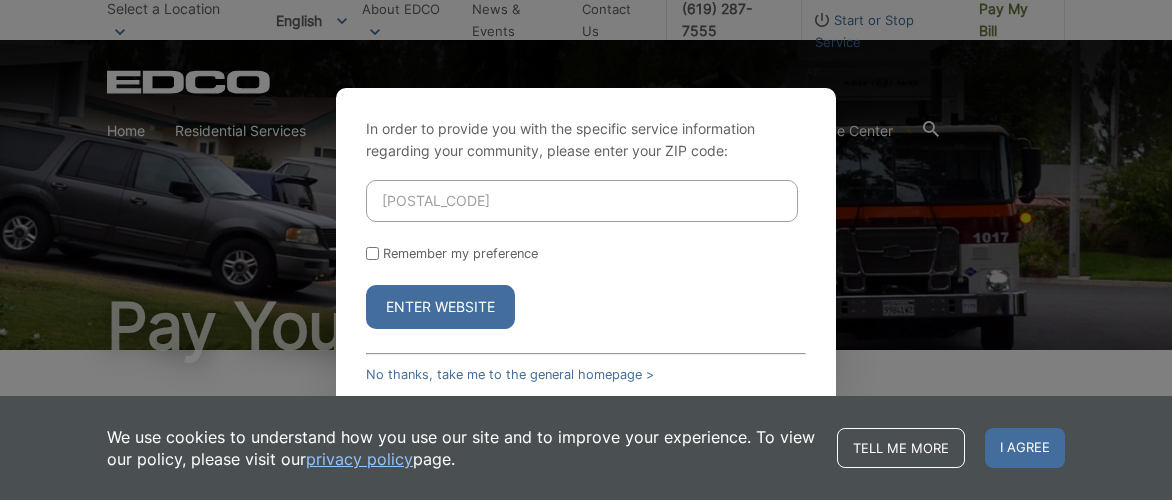 click on "Enter Website" at bounding box center (440, 307) 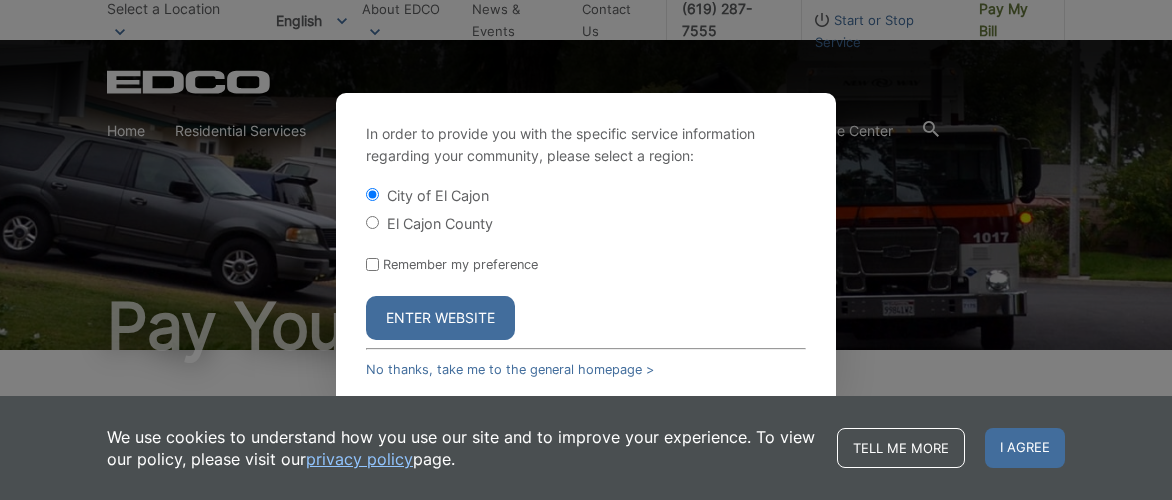 click on "Enter Website" at bounding box center [440, 318] 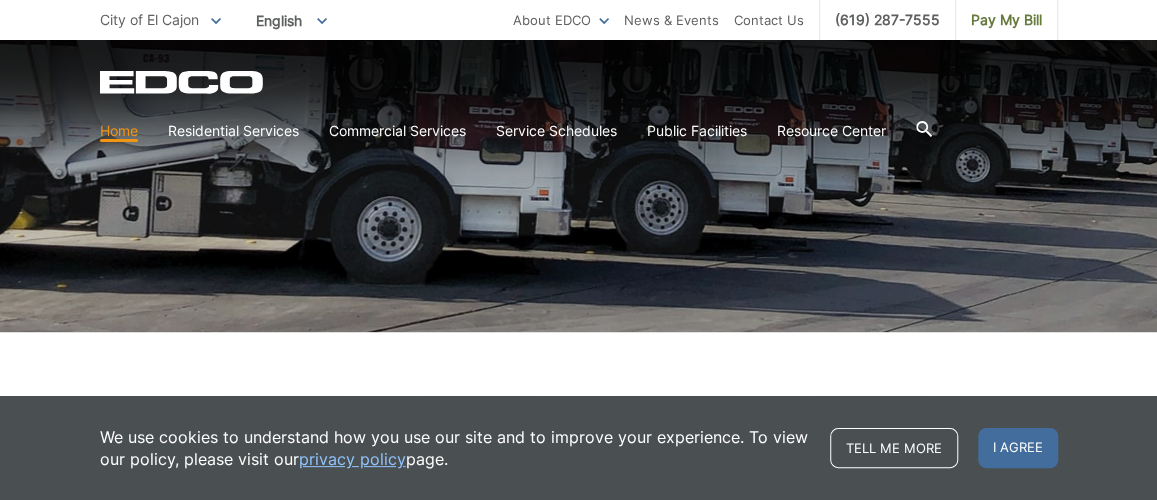 scroll, scrollTop: 400, scrollLeft: 0, axis: vertical 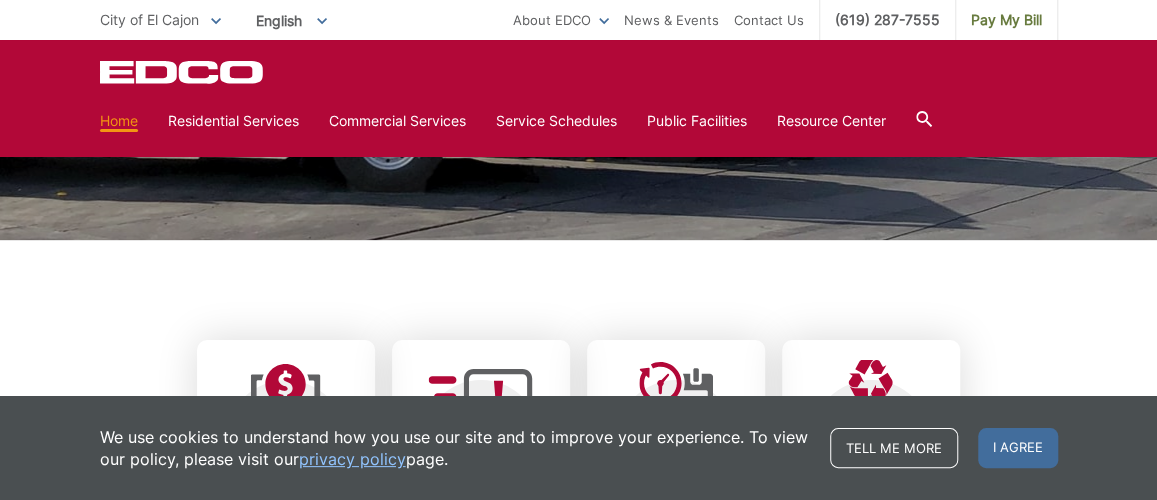 click on "I agree" at bounding box center (1018, 448) 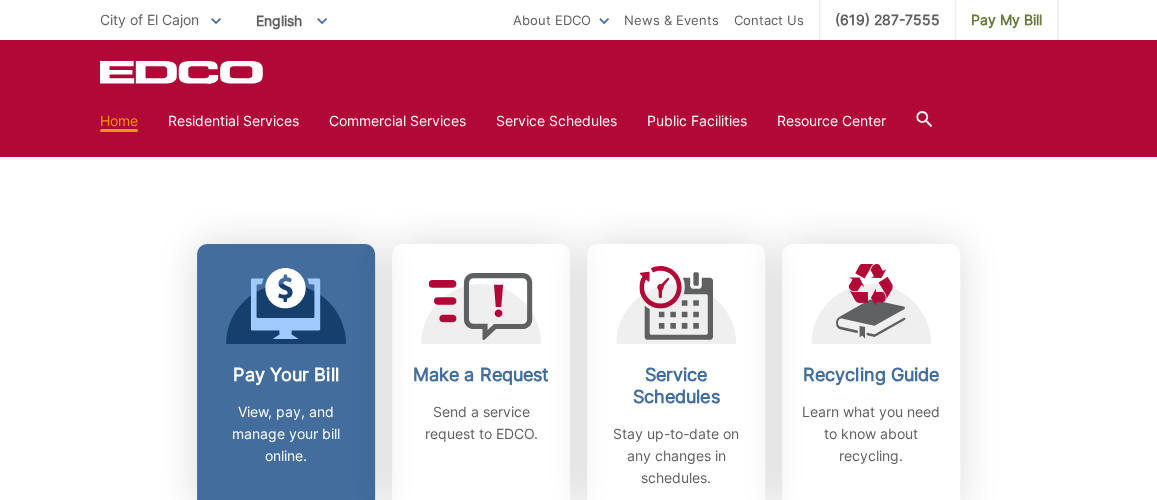 scroll, scrollTop: 500, scrollLeft: 0, axis: vertical 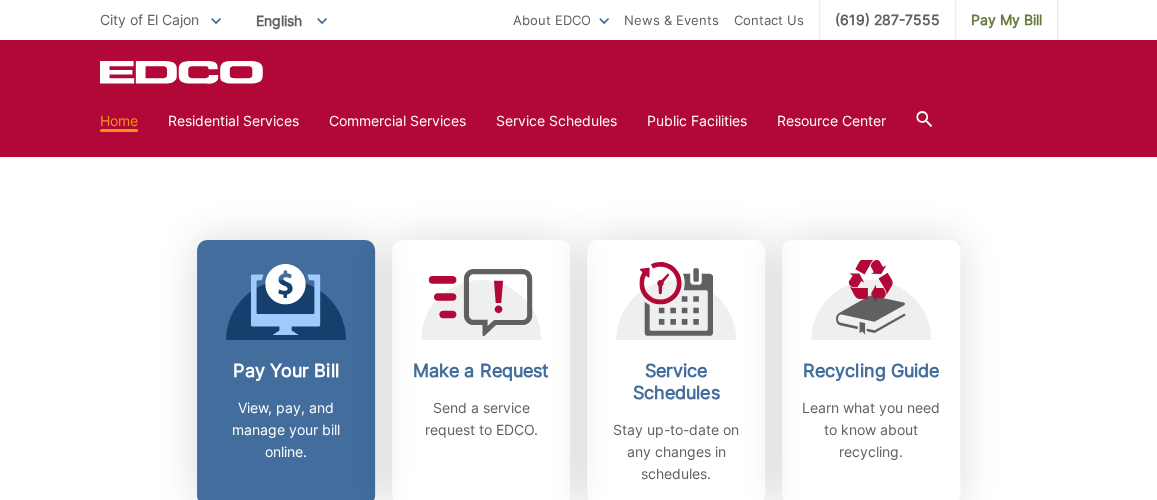click 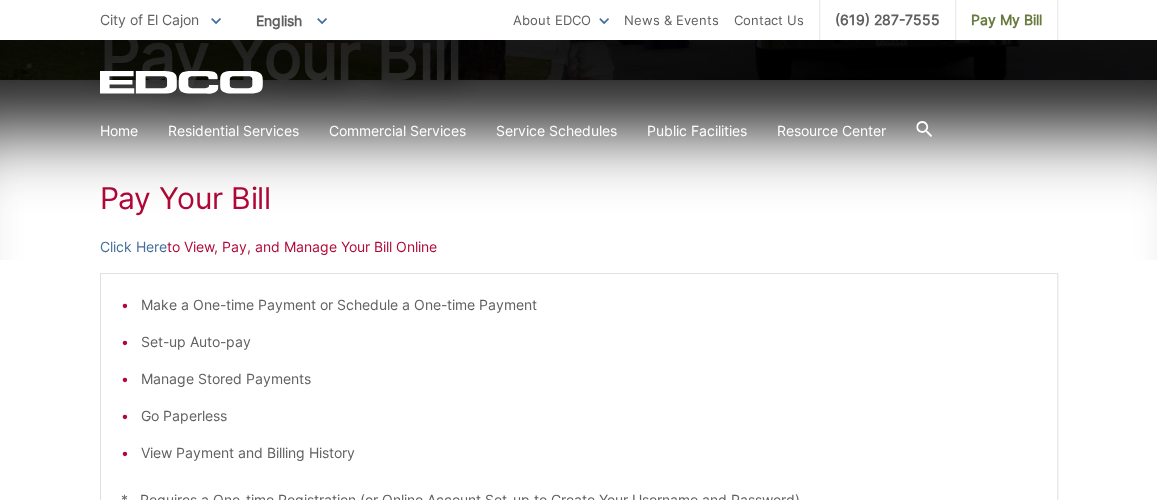 scroll, scrollTop: 300, scrollLeft: 0, axis: vertical 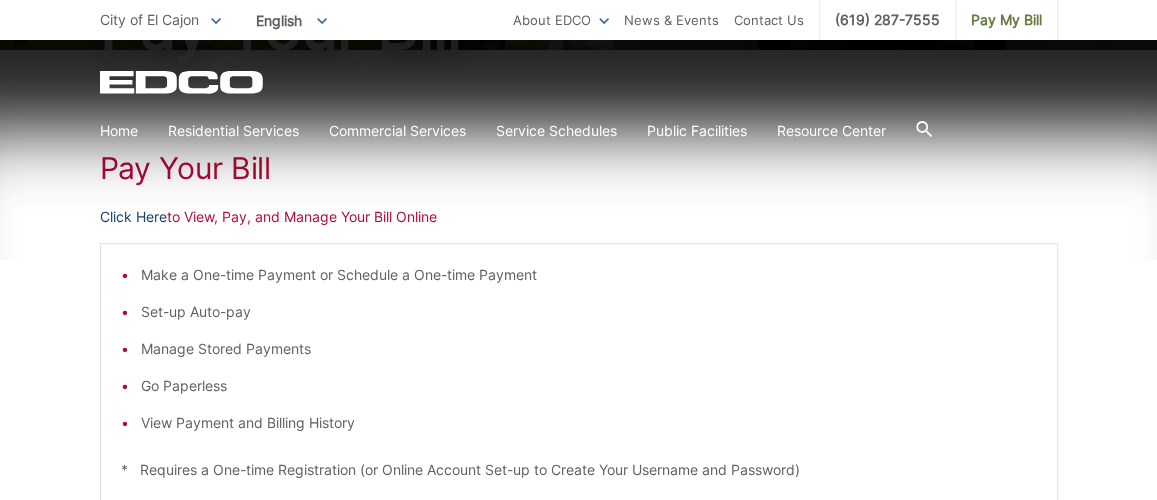 click on "Click Here" at bounding box center [133, 217] 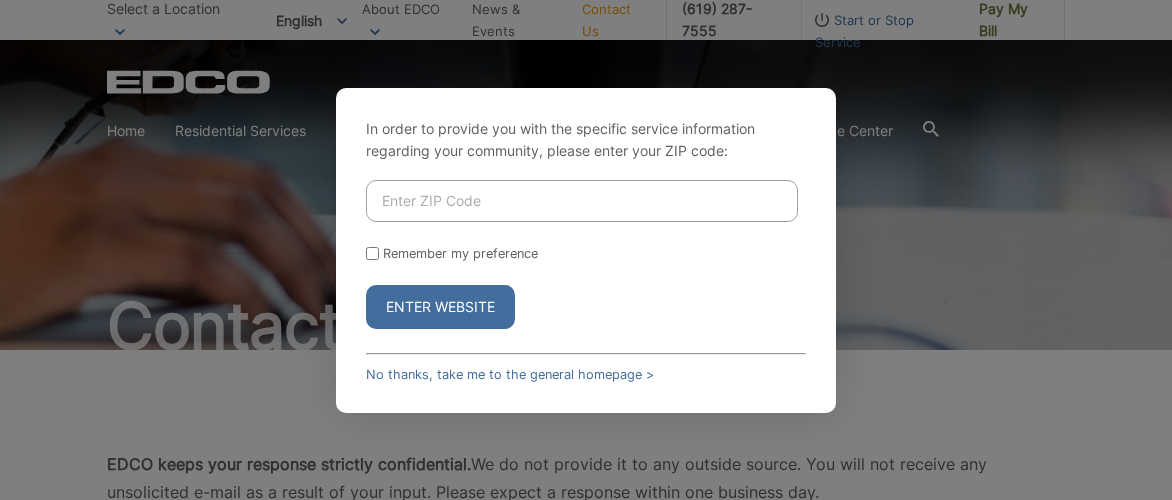 scroll, scrollTop: 0, scrollLeft: 0, axis: both 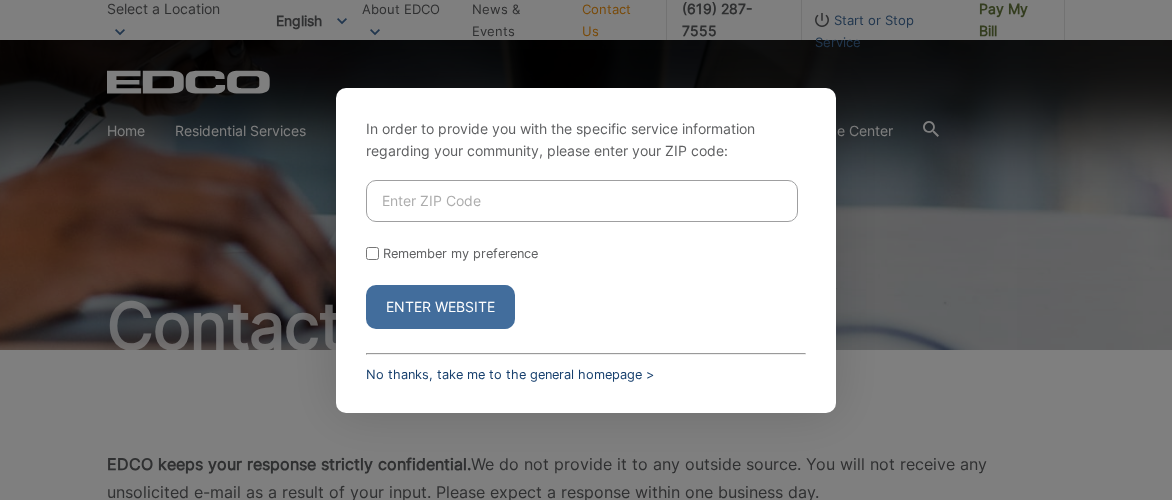 click on "No thanks, take me to the general homepage >" at bounding box center [510, 374] 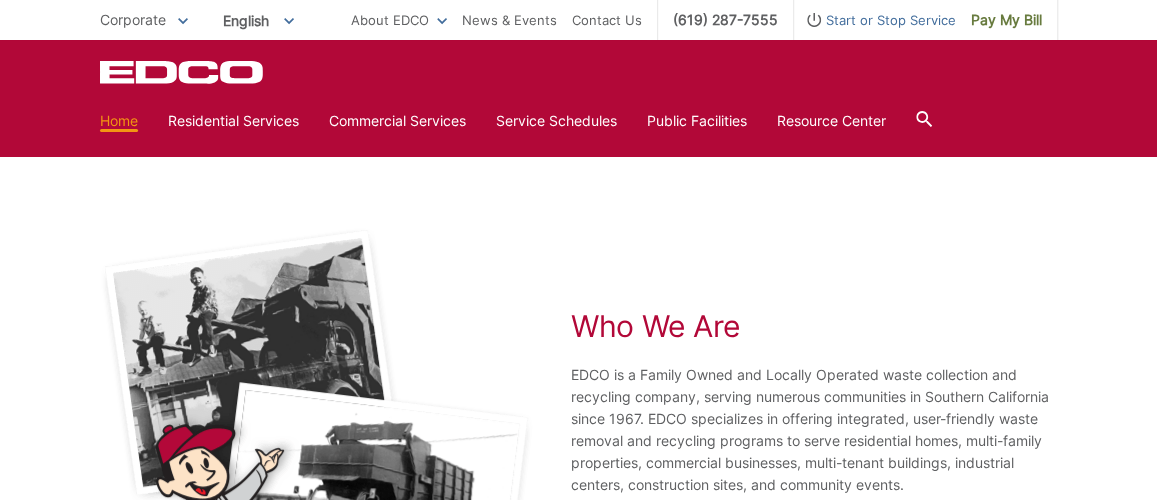 scroll, scrollTop: 2711, scrollLeft: 0, axis: vertical 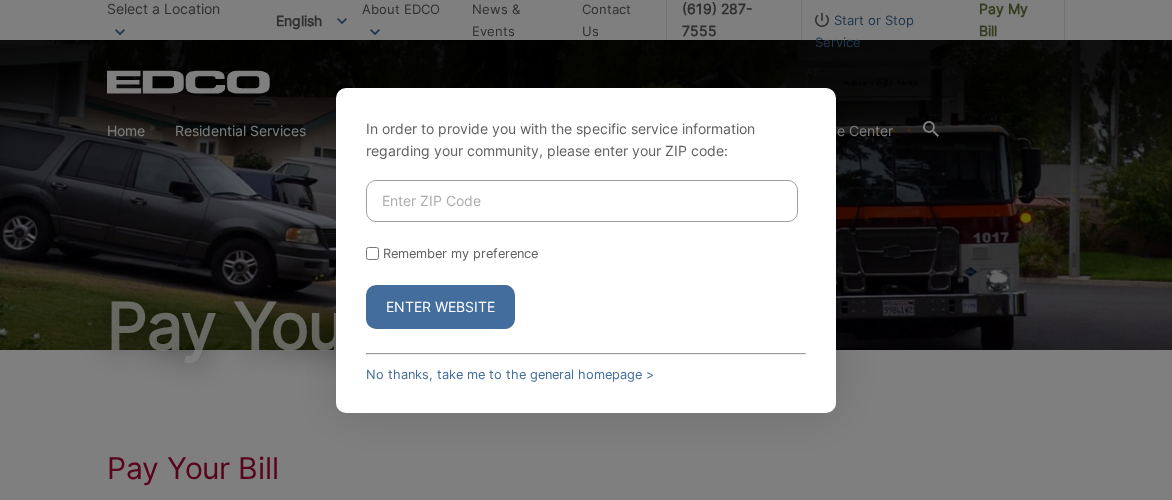 click at bounding box center (582, 201) 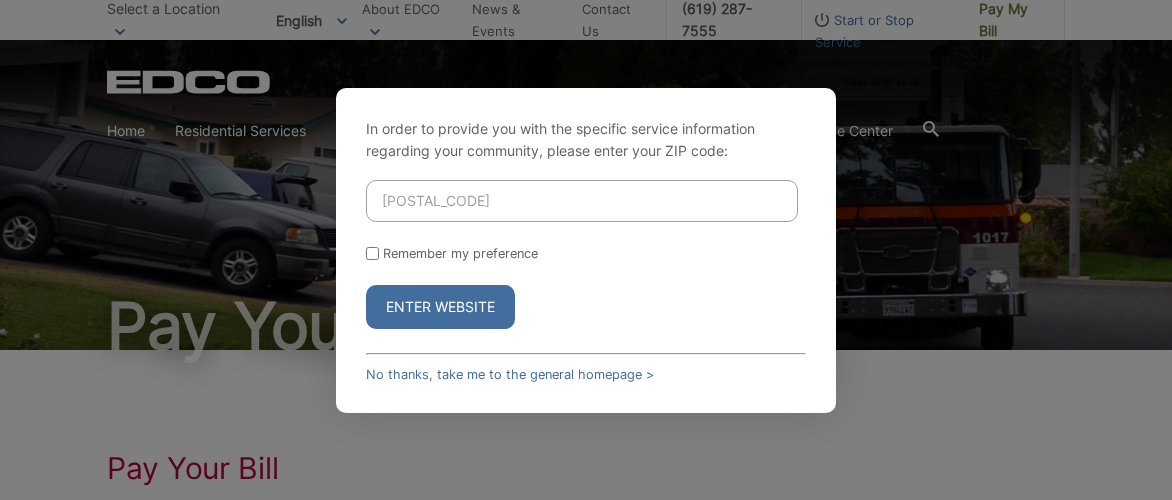 click on "Enter Website" at bounding box center (440, 307) 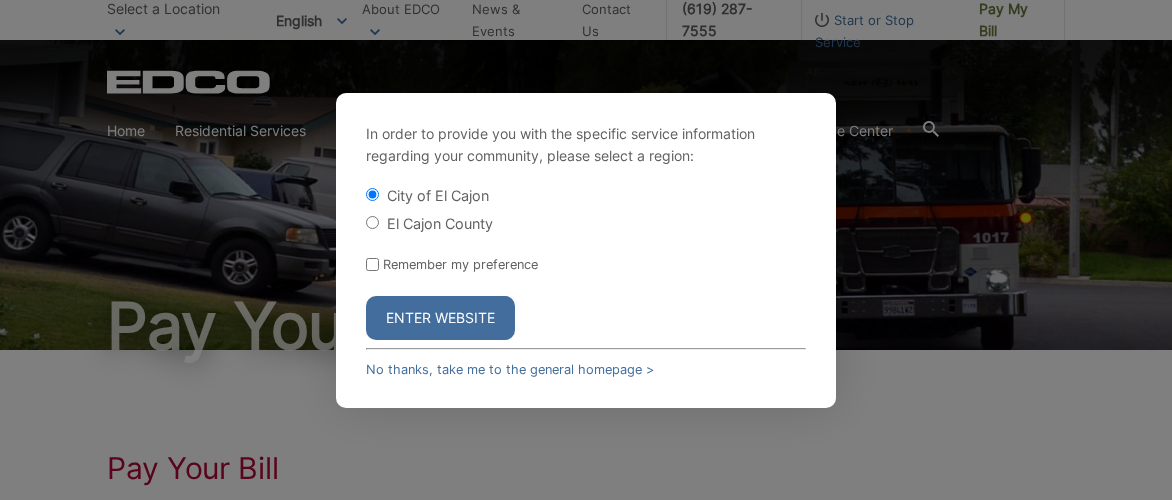 click on "Enter Website" at bounding box center (440, 318) 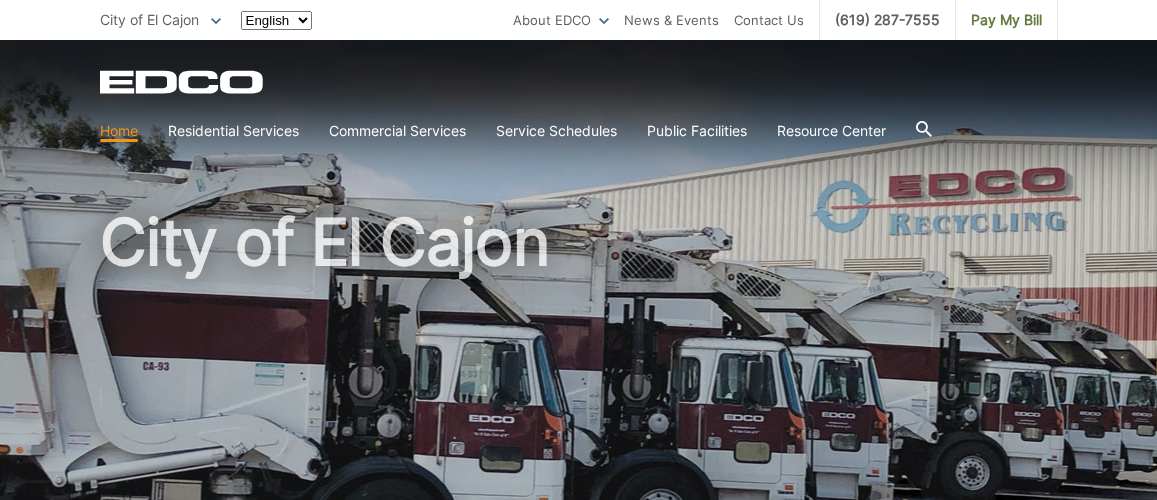 scroll, scrollTop: 0, scrollLeft: 0, axis: both 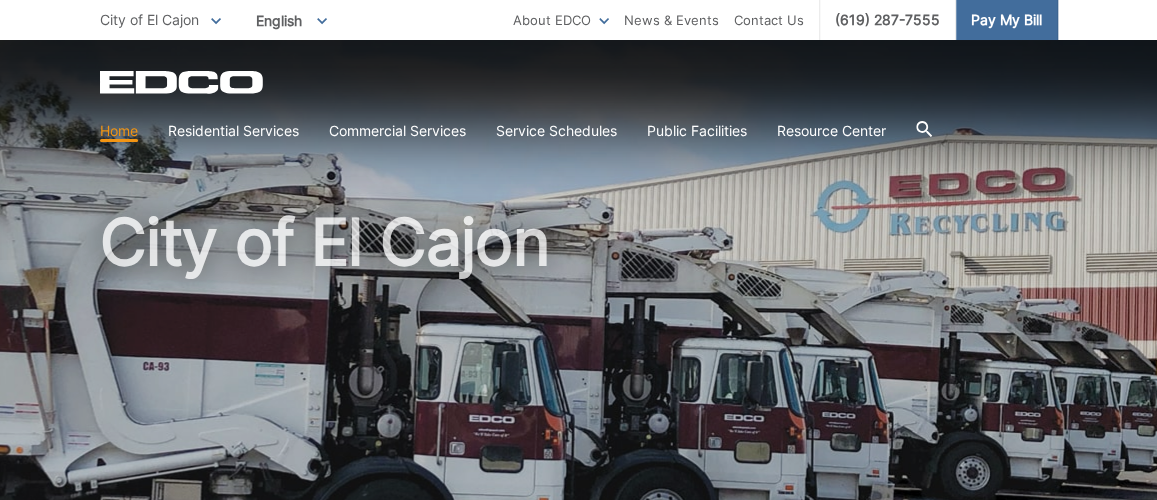 click on "Pay My Bill" at bounding box center (1006, 20) 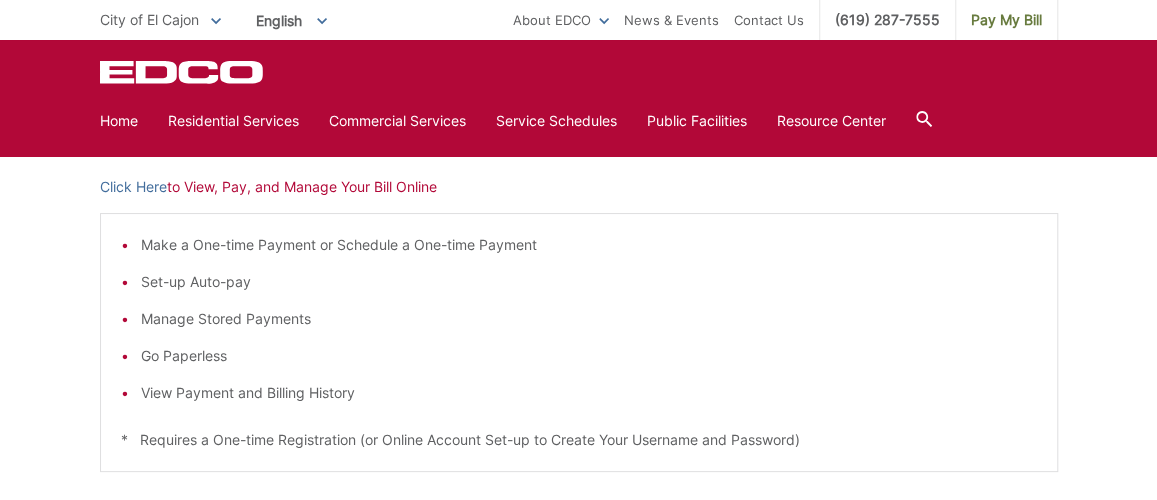 scroll, scrollTop: 200, scrollLeft: 0, axis: vertical 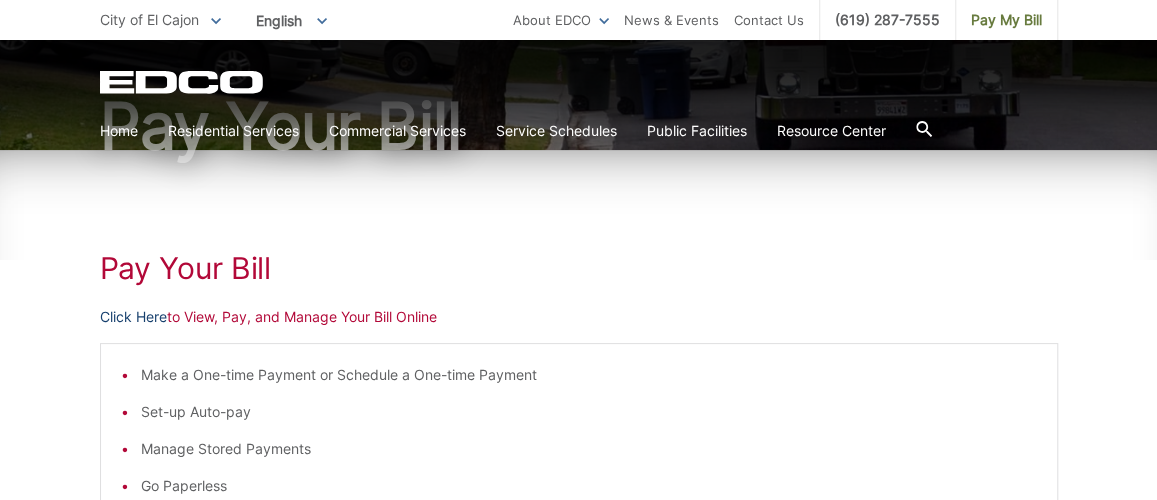 click on "Click Here" at bounding box center (133, 317) 